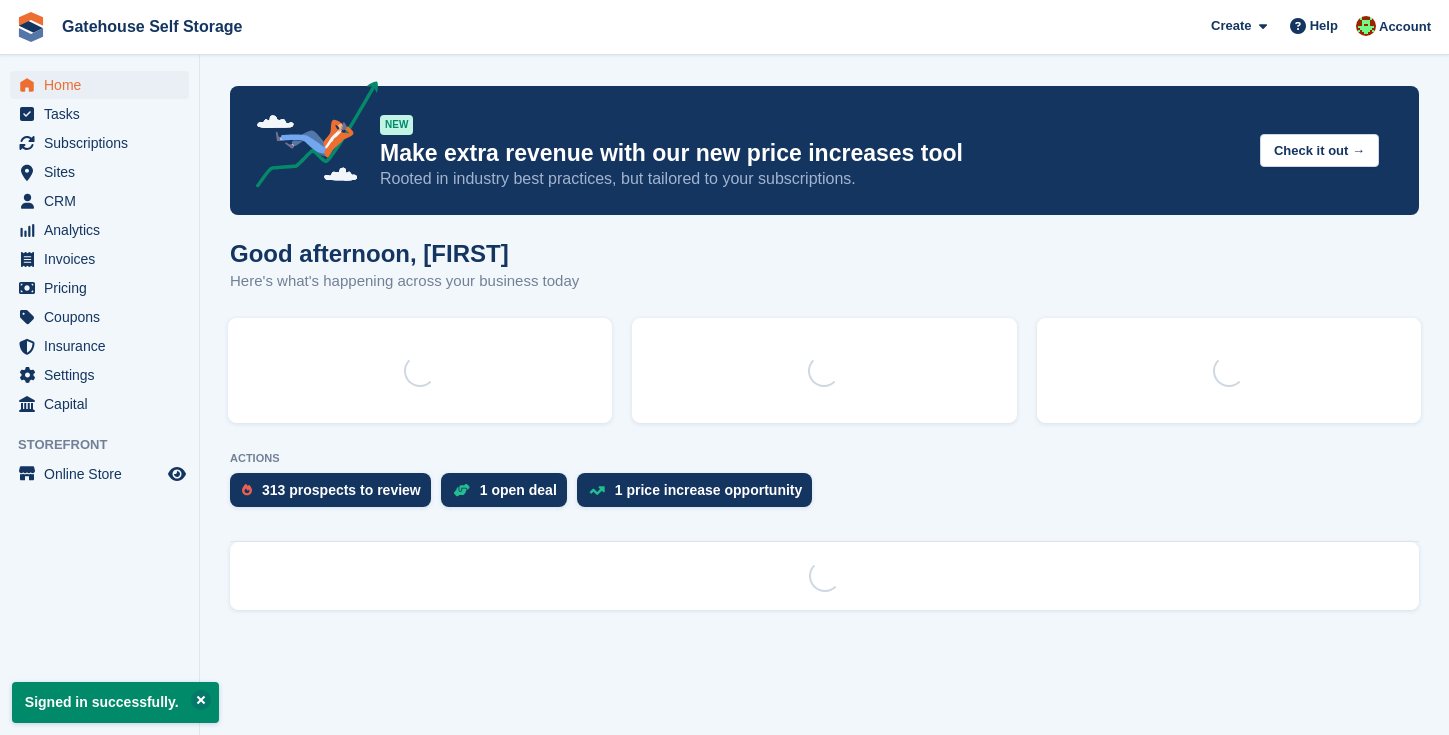 scroll, scrollTop: 0, scrollLeft: 0, axis: both 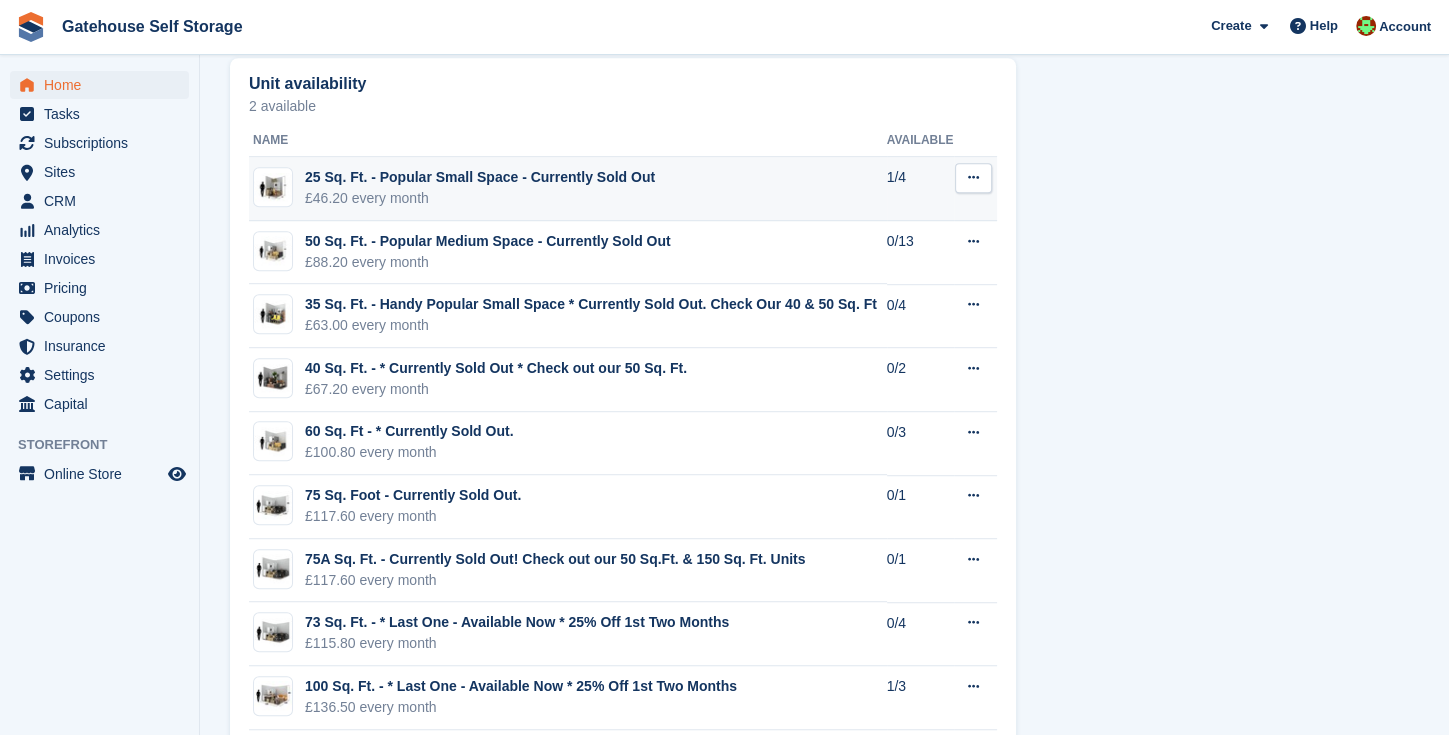click at bounding box center (973, 177) 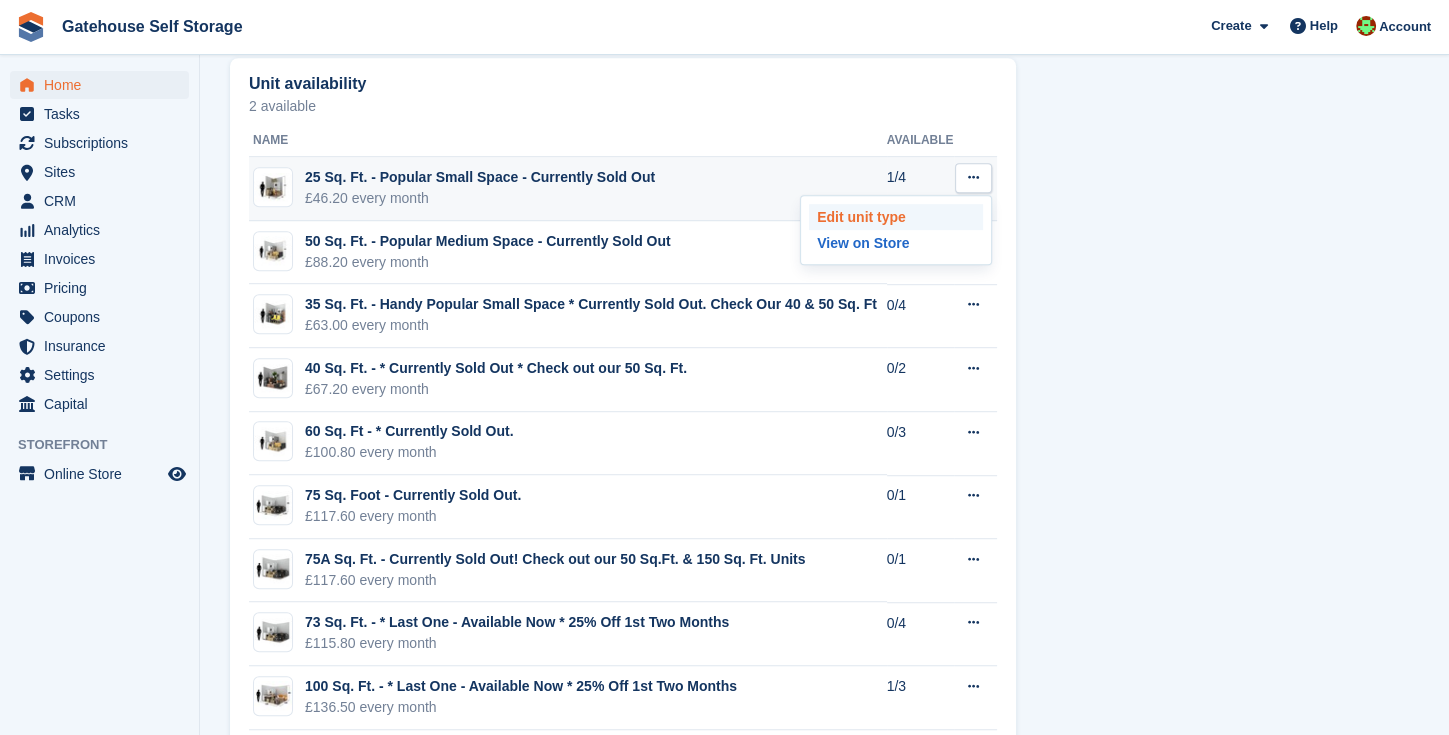 click on "Edit unit type" at bounding box center [896, 217] 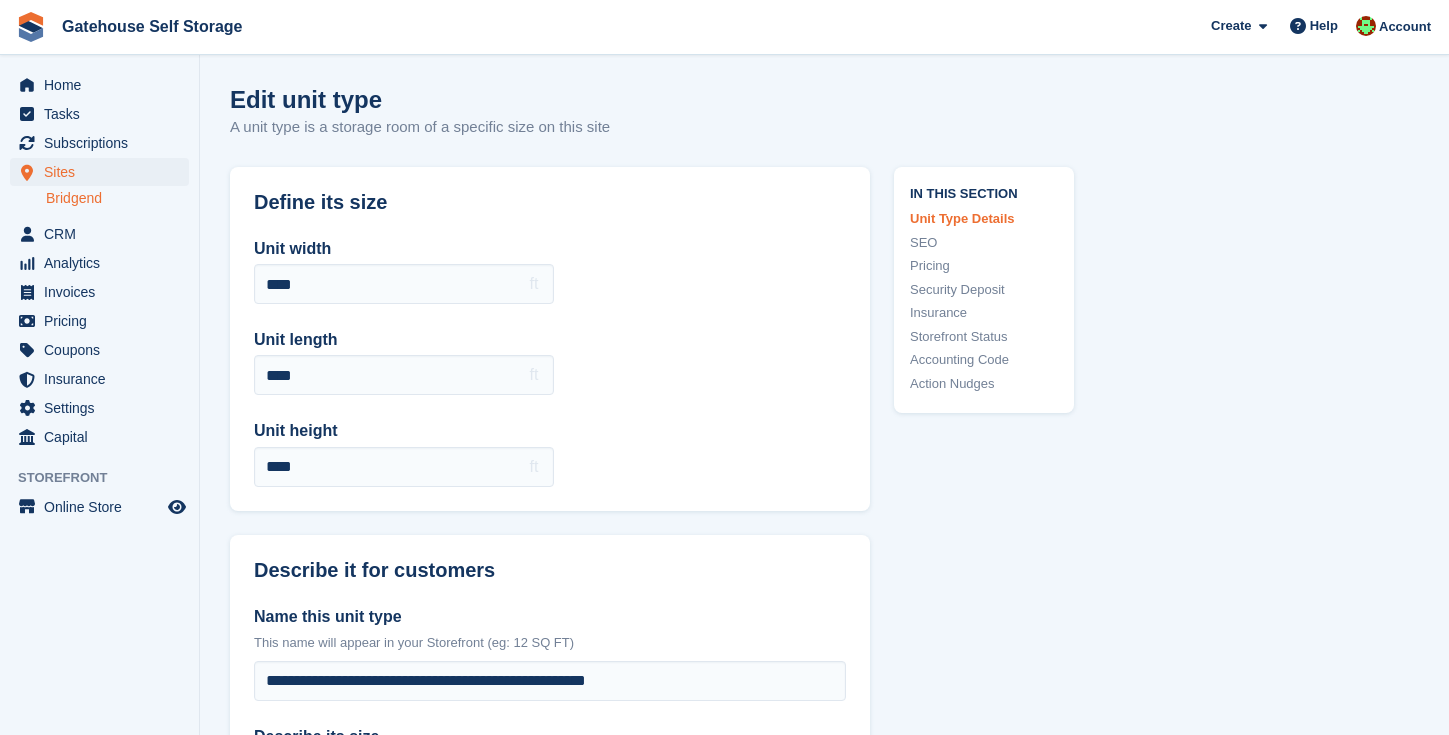 scroll, scrollTop: 0, scrollLeft: 0, axis: both 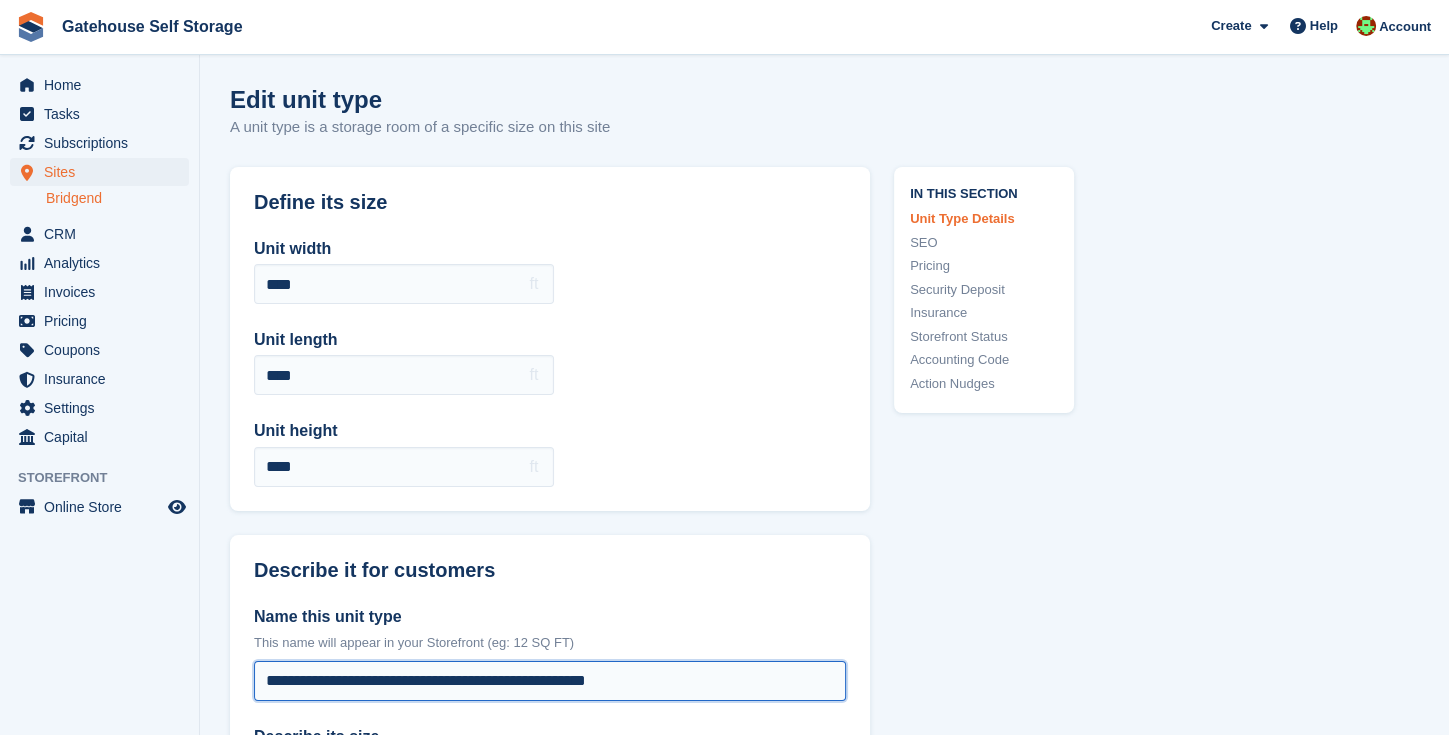 click on "**********" at bounding box center (550, 681) 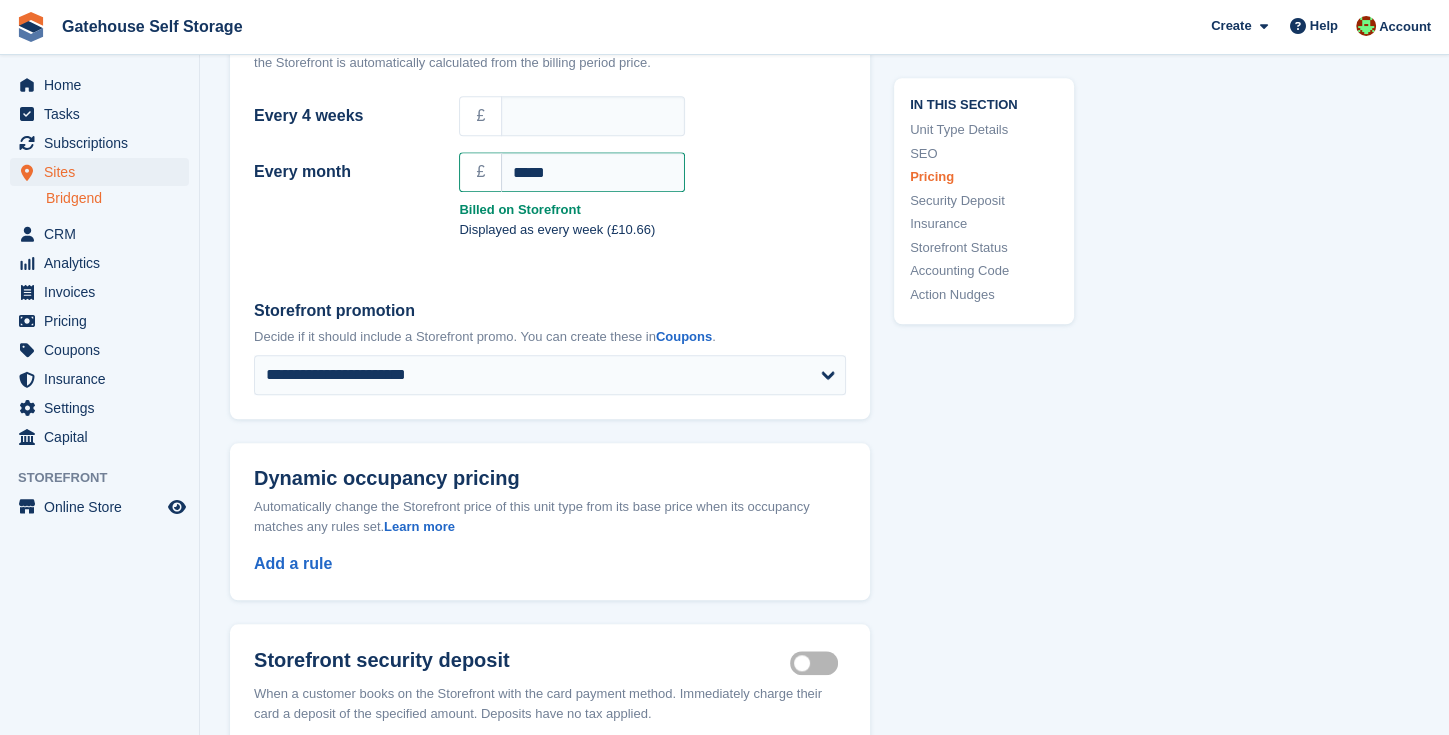 scroll, scrollTop: 1880, scrollLeft: 0, axis: vertical 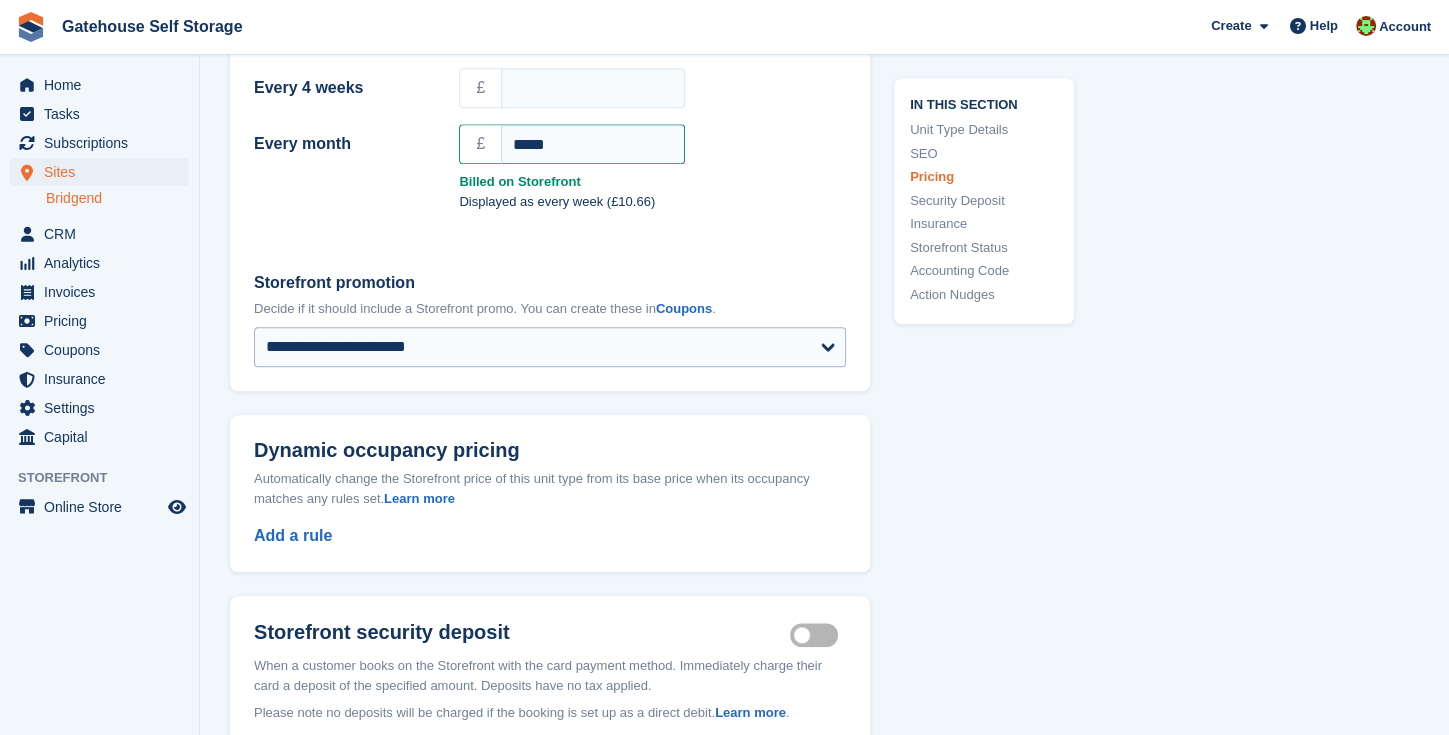 type on "**********" 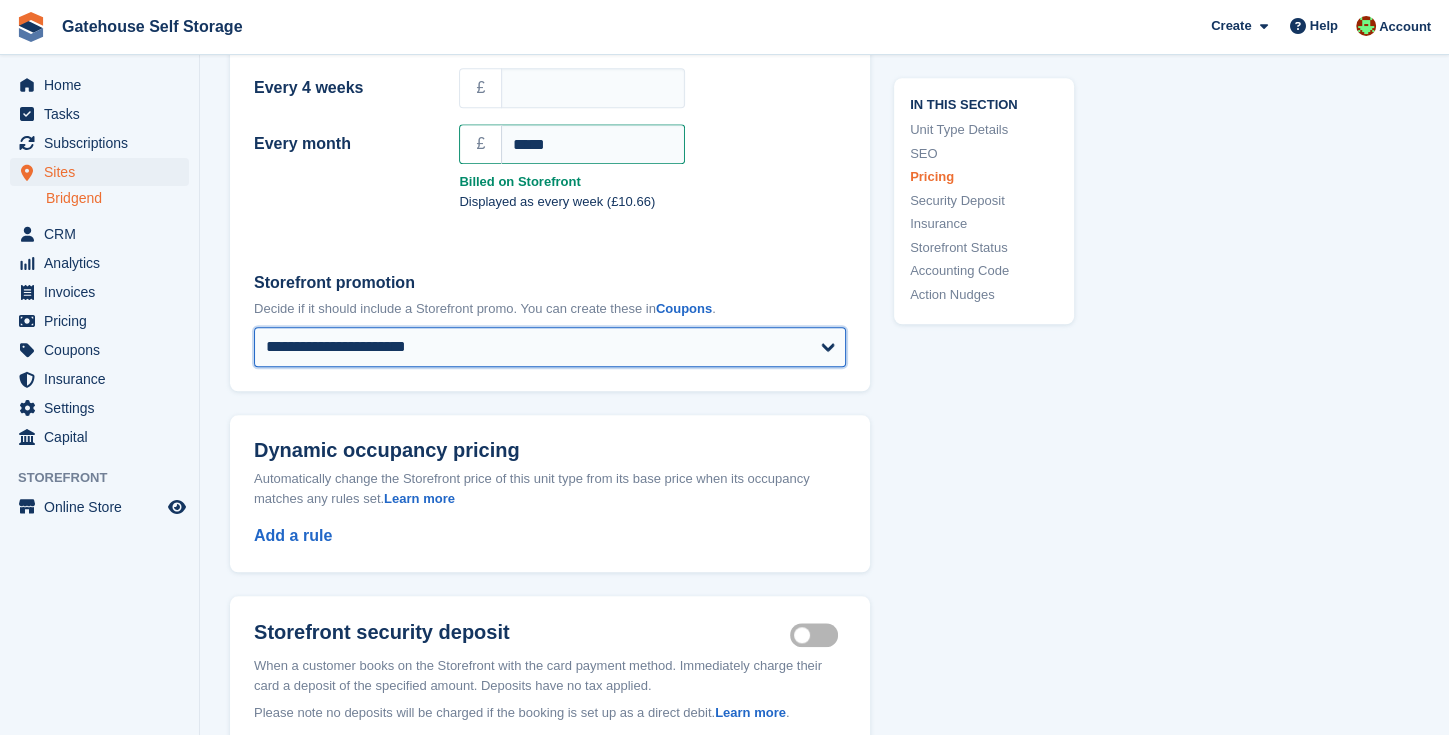 click on "**********" at bounding box center [550, 347] 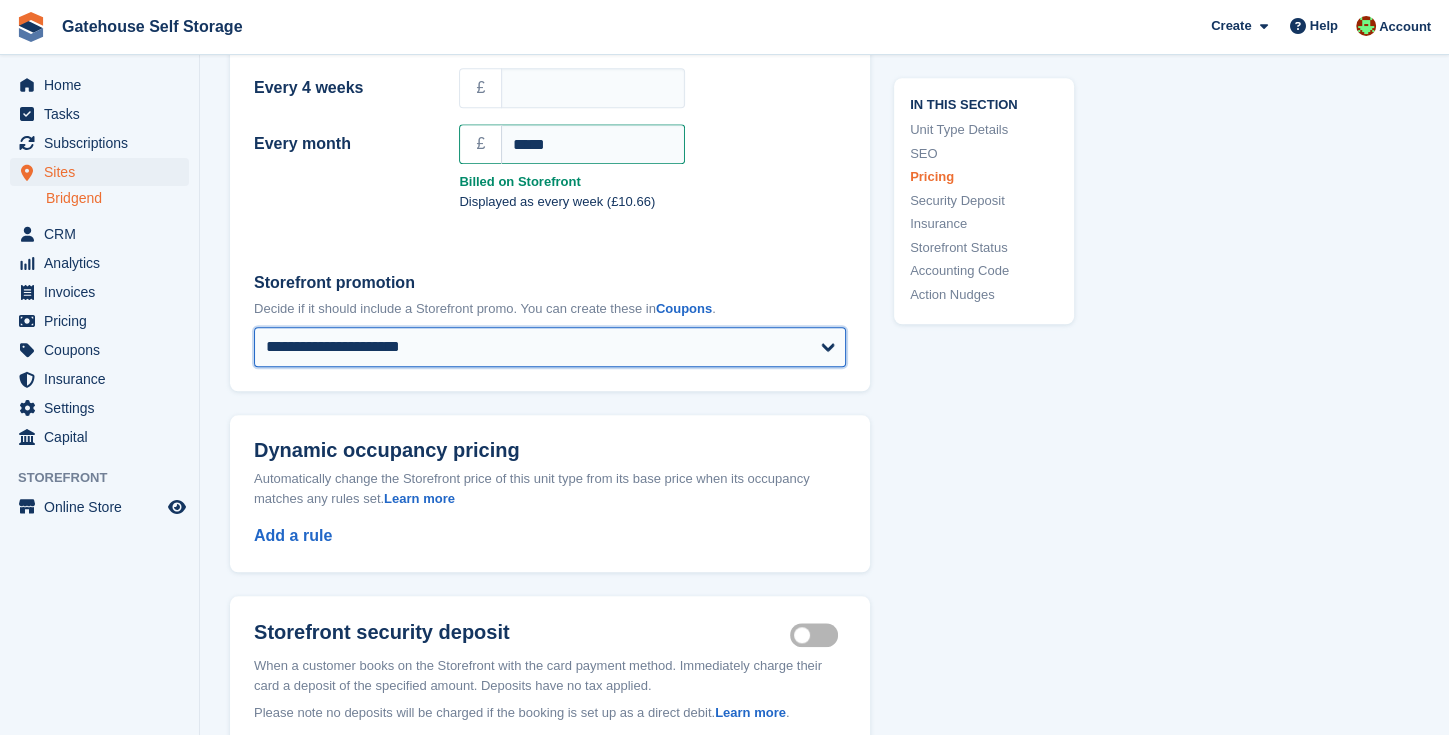 click on "**********" at bounding box center (550, 347) 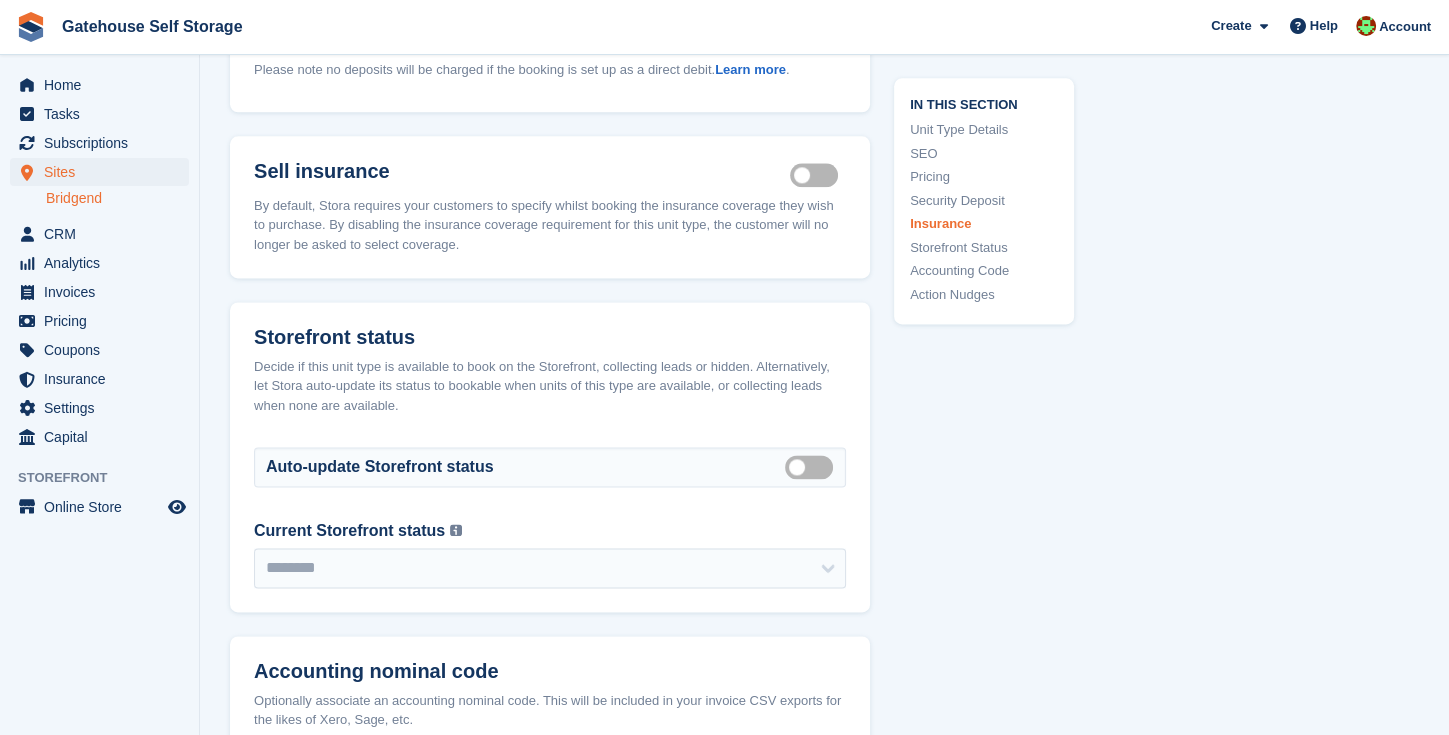 scroll, scrollTop: 3166, scrollLeft: 0, axis: vertical 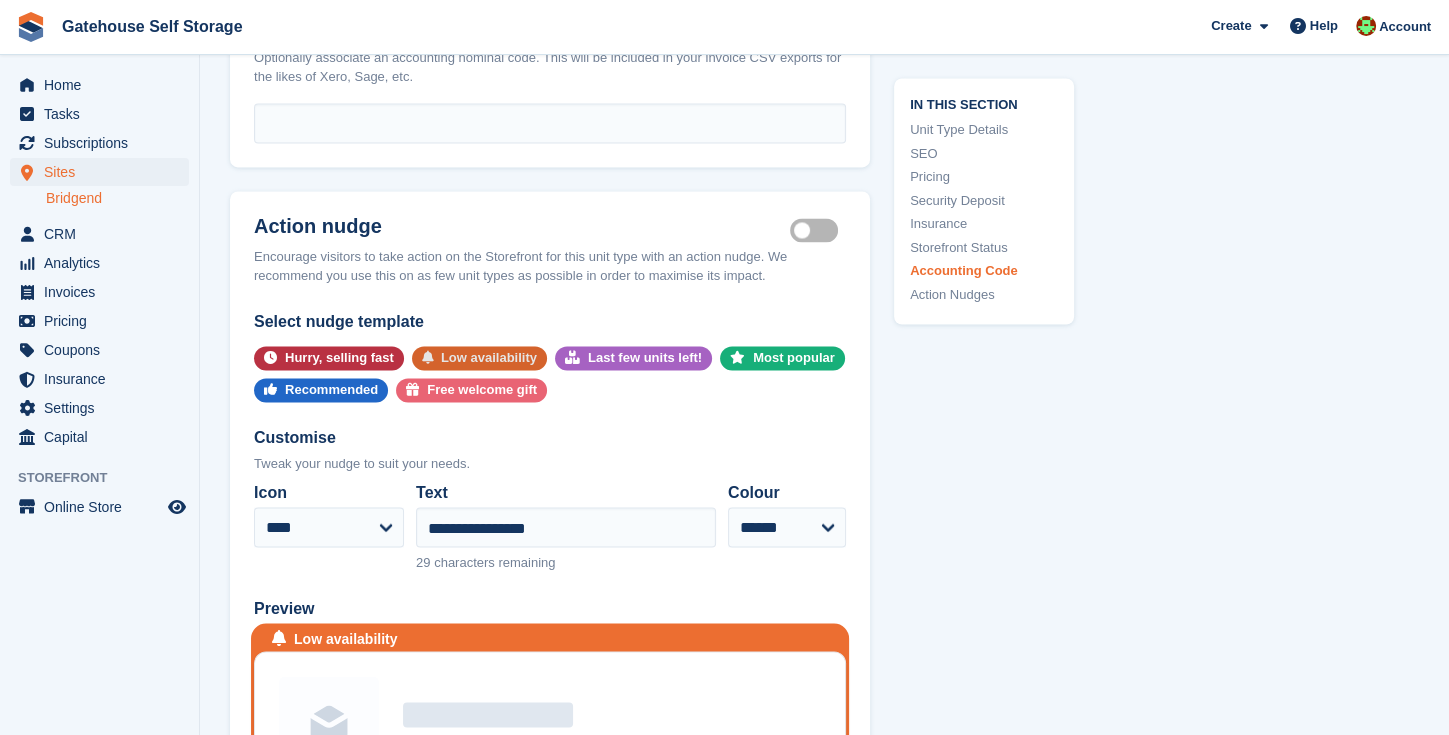 click on "Low availability" at bounding box center [489, 358] 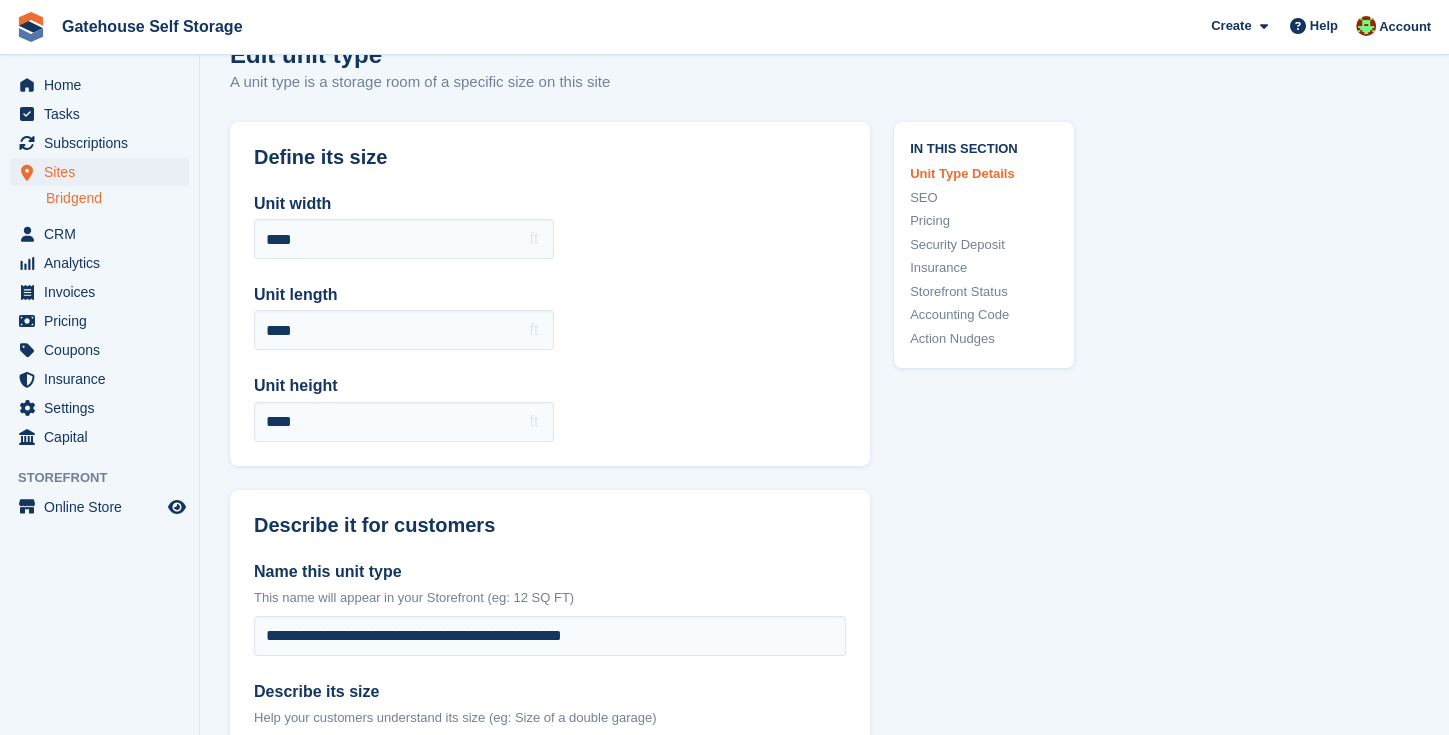 scroll, scrollTop: 0, scrollLeft: 0, axis: both 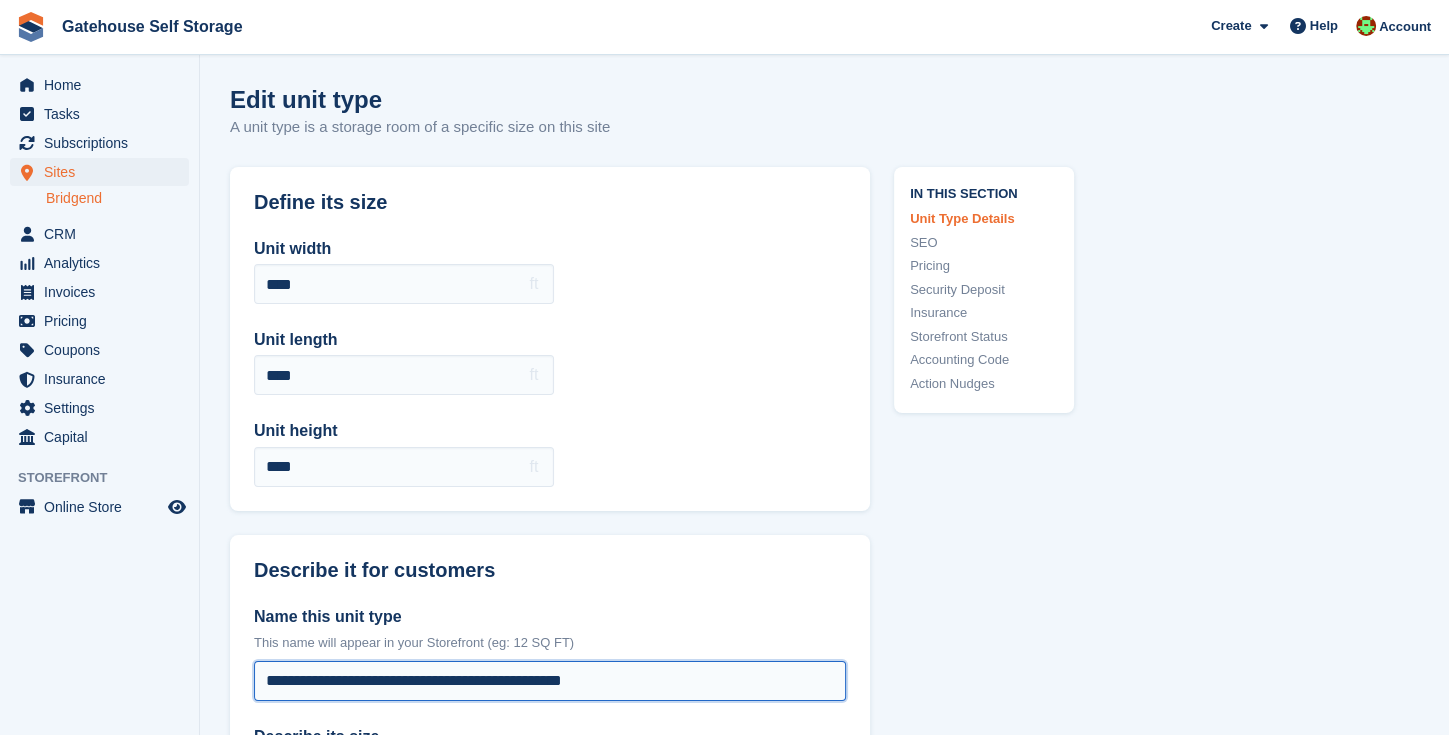 click on "**********" at bounding box center (550, 681) 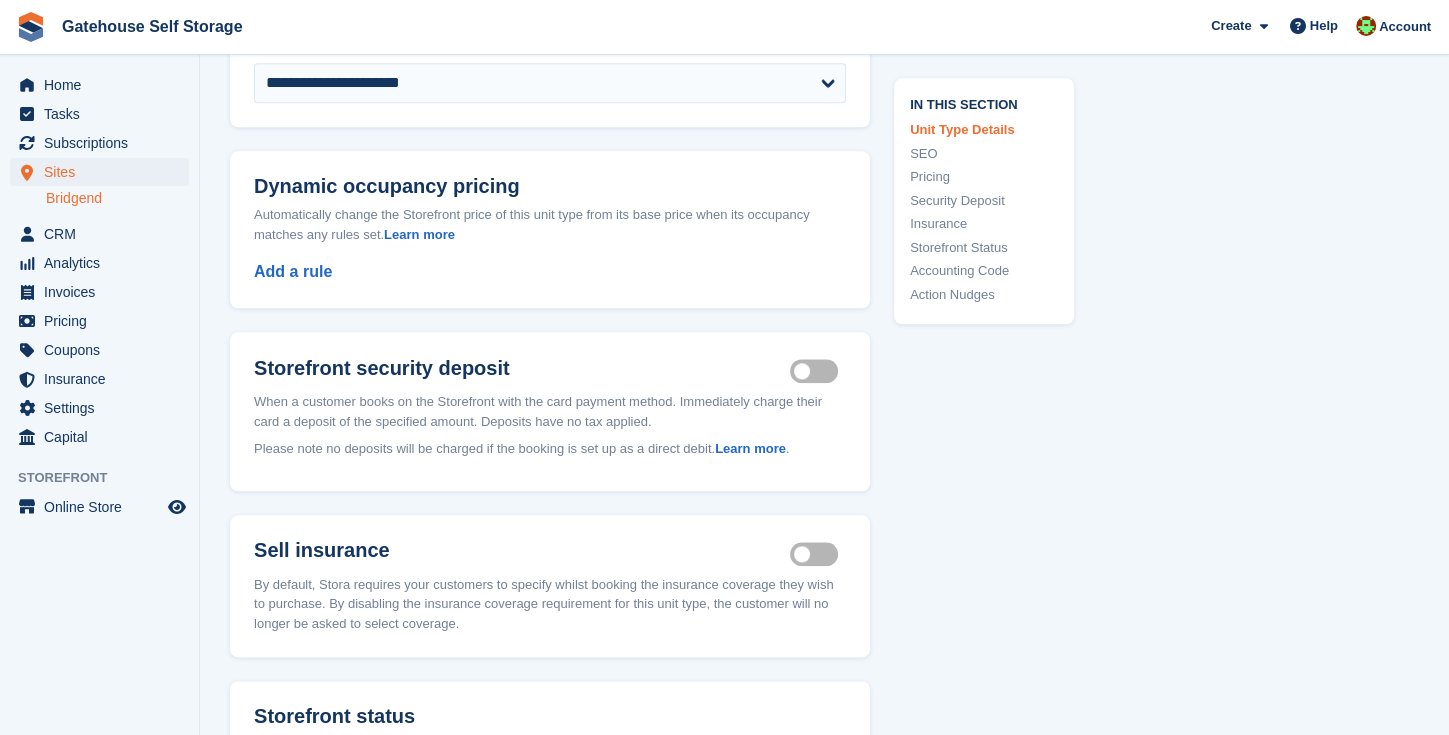 scroll, scrollTop: 3644, scrollLeft: 0, axis: vertical 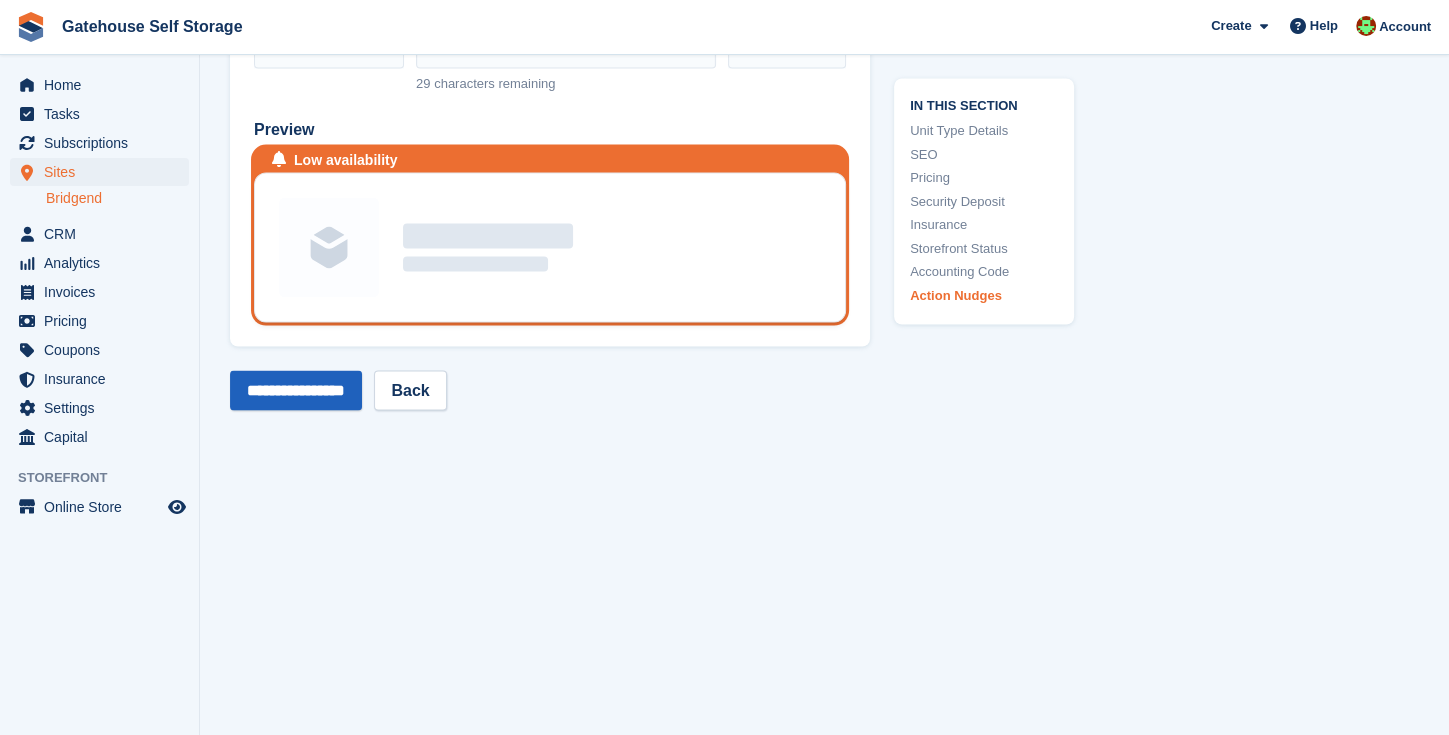 type on "**********" 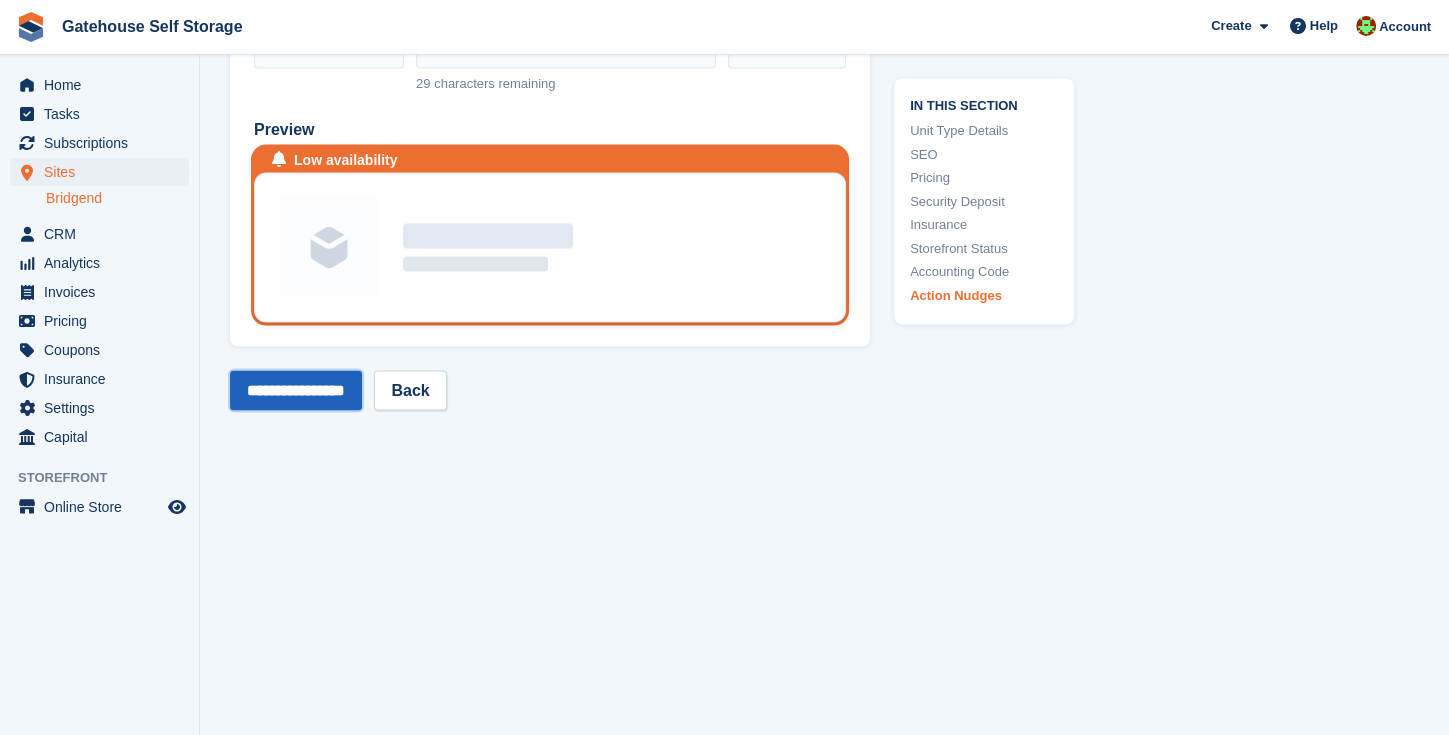 click on "**********" at bounding box center (296, 391) 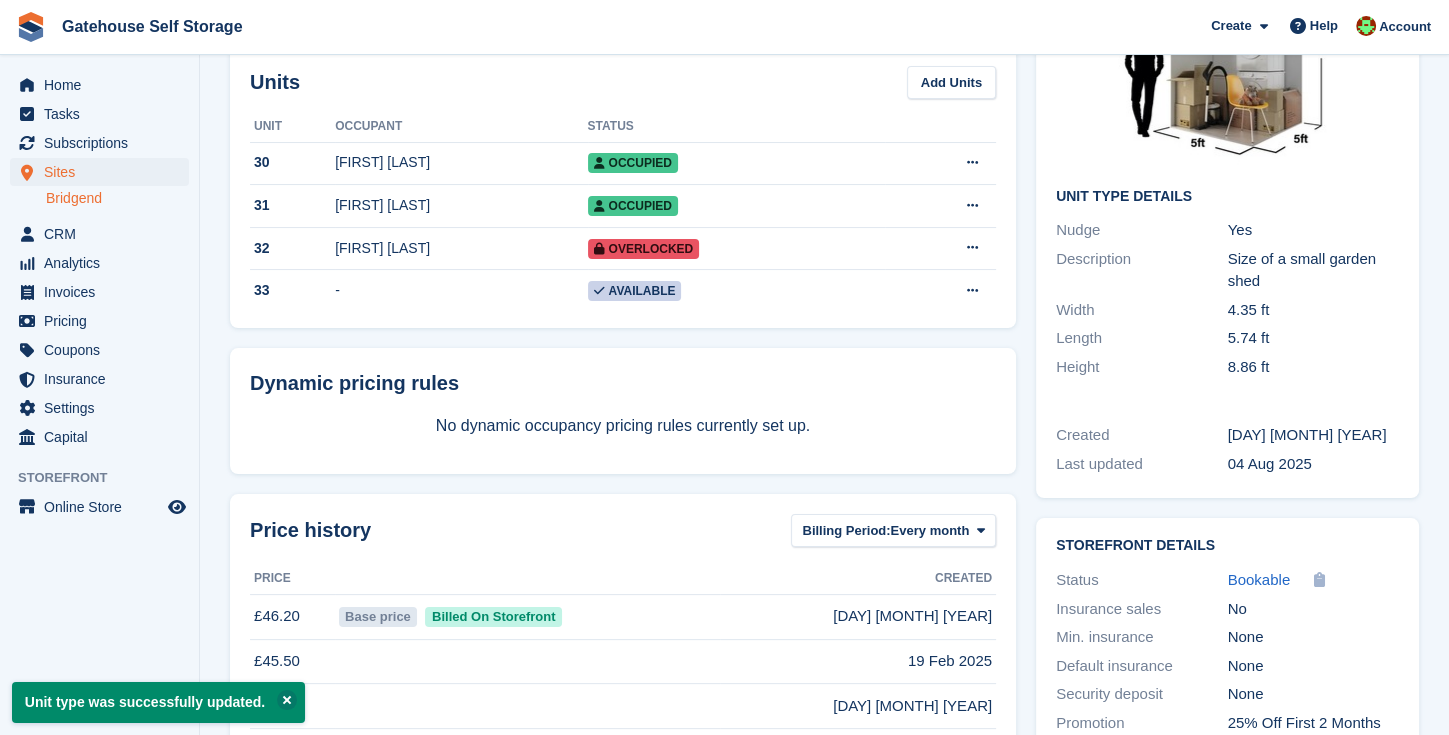 scroll, scrollTop: 0, scrollLeft: 0, axis: both 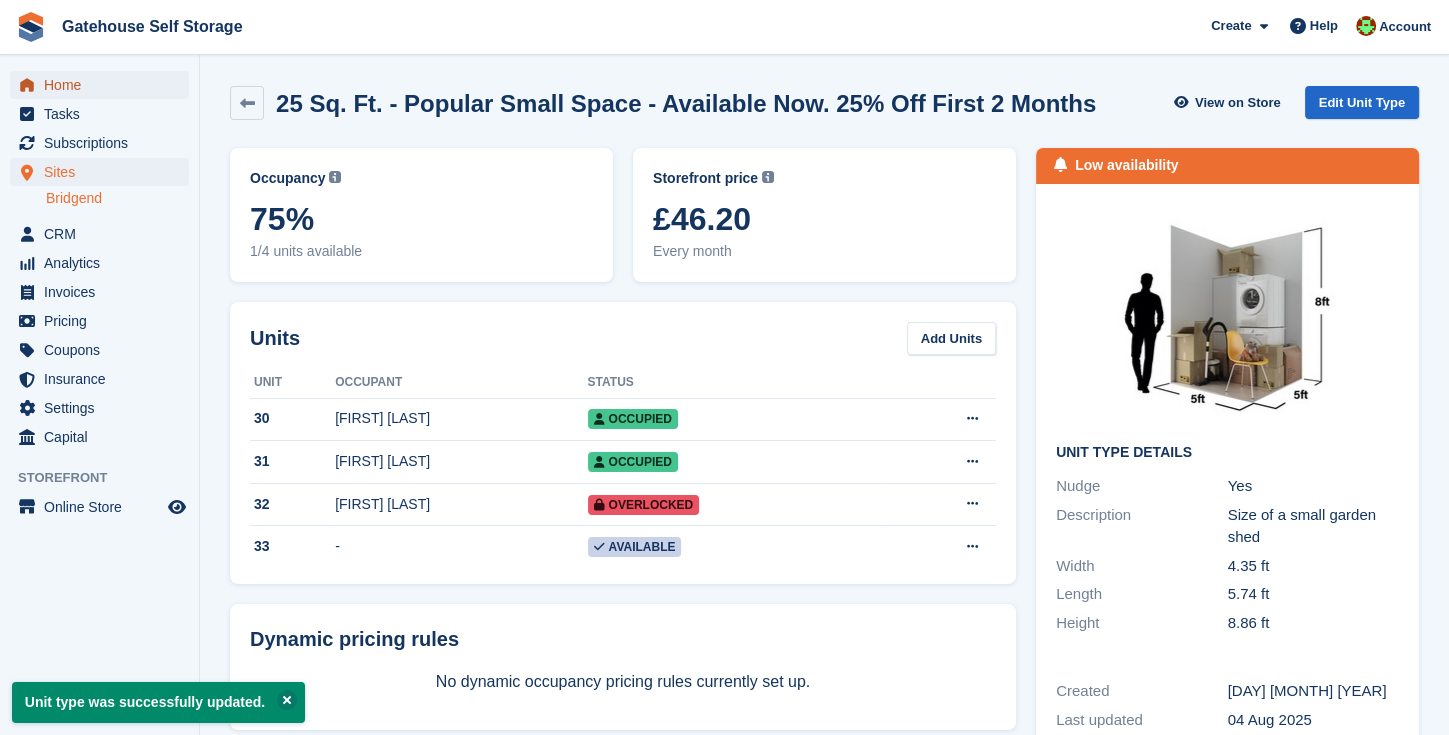 click on "Home" at bounding box center [104, 85] 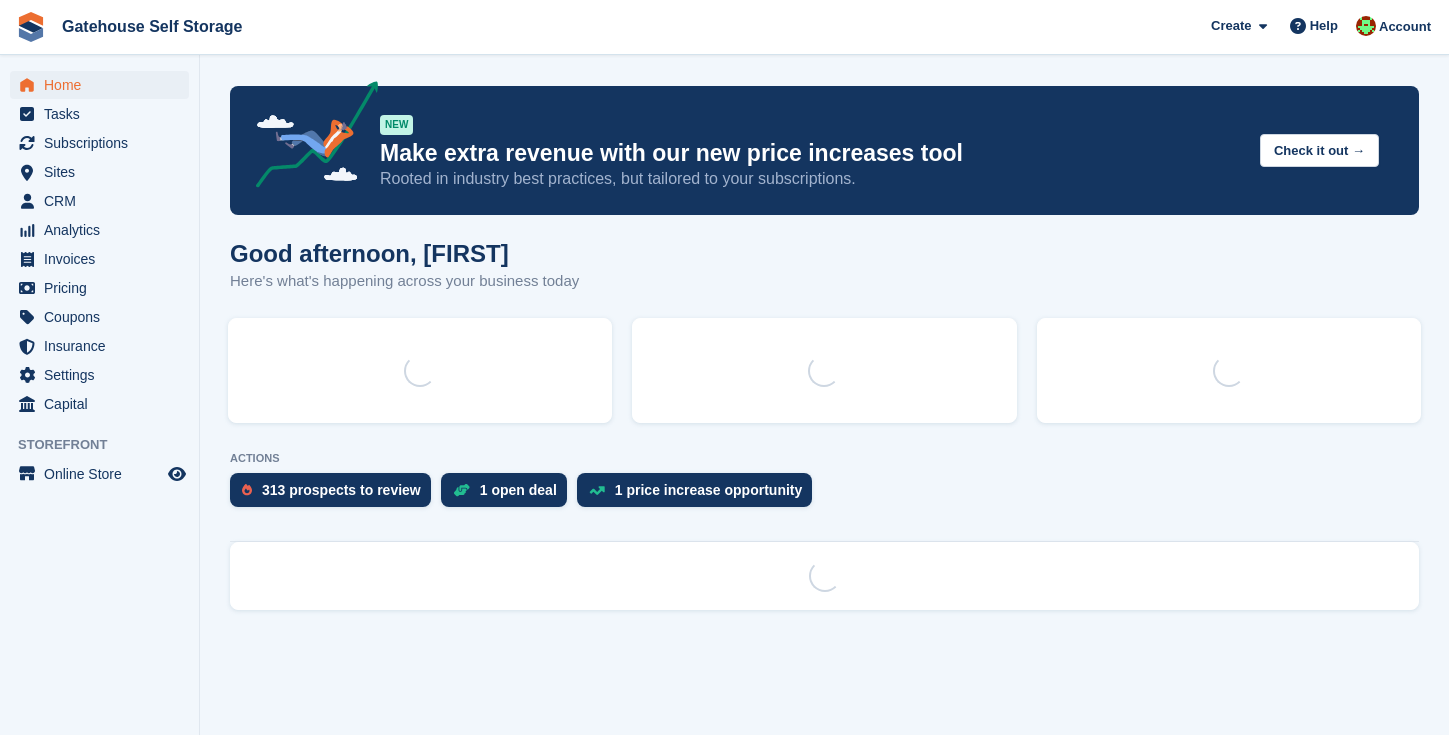 scroll, scrollTop: 0, scrollLeft: 0, axis: both 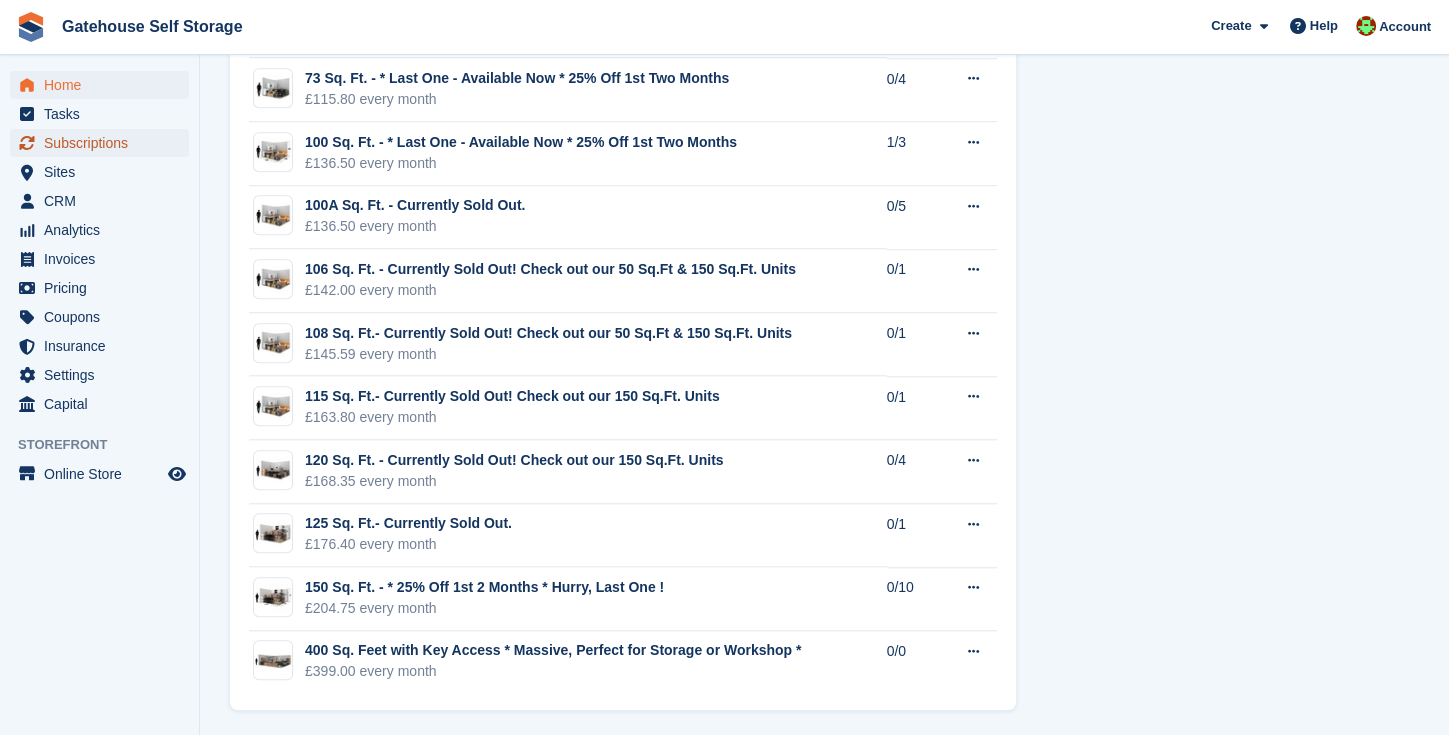 click on "Subscriptions" at bounding box center [104, 143] 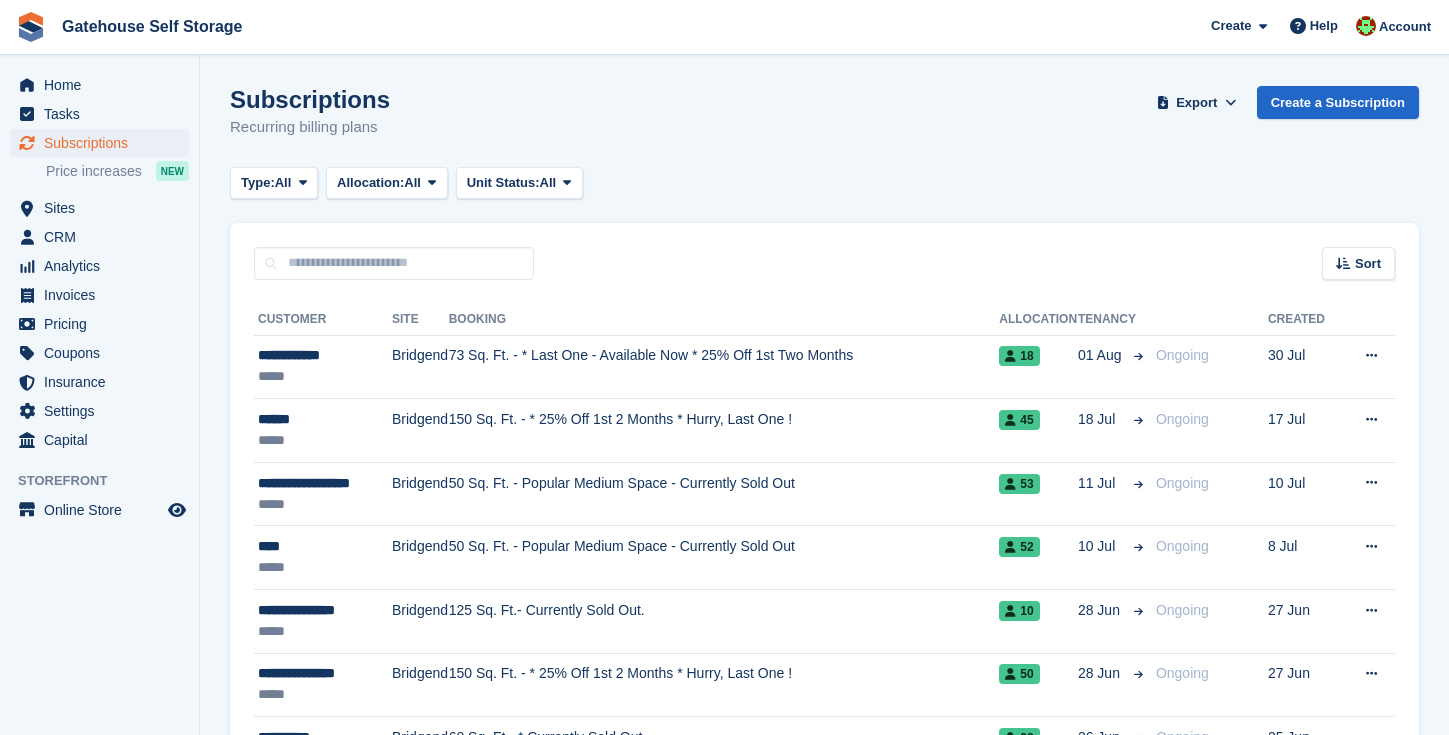 scroll, scrollTop: 0, scrollLeft: 0, axis: both 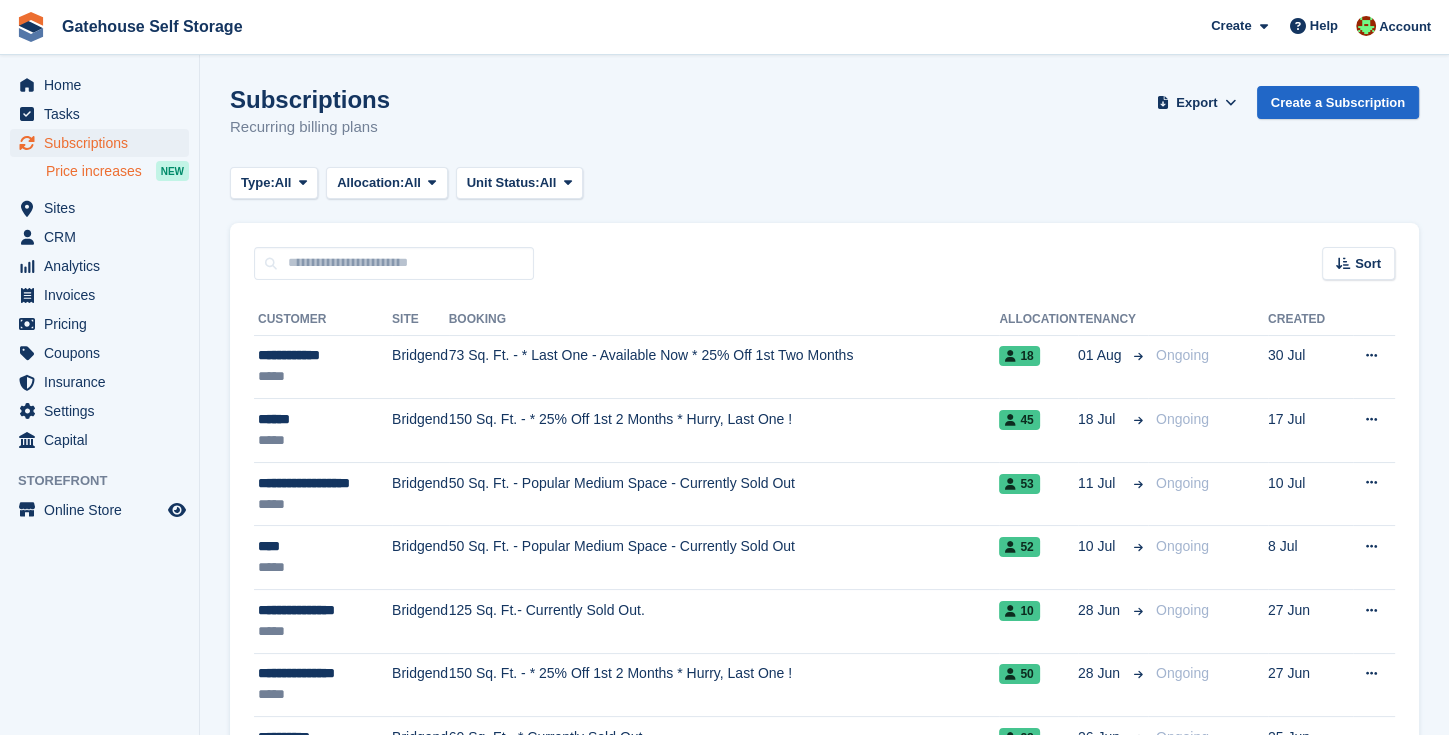 click on "Price increases" at bounding box center [94, 171] 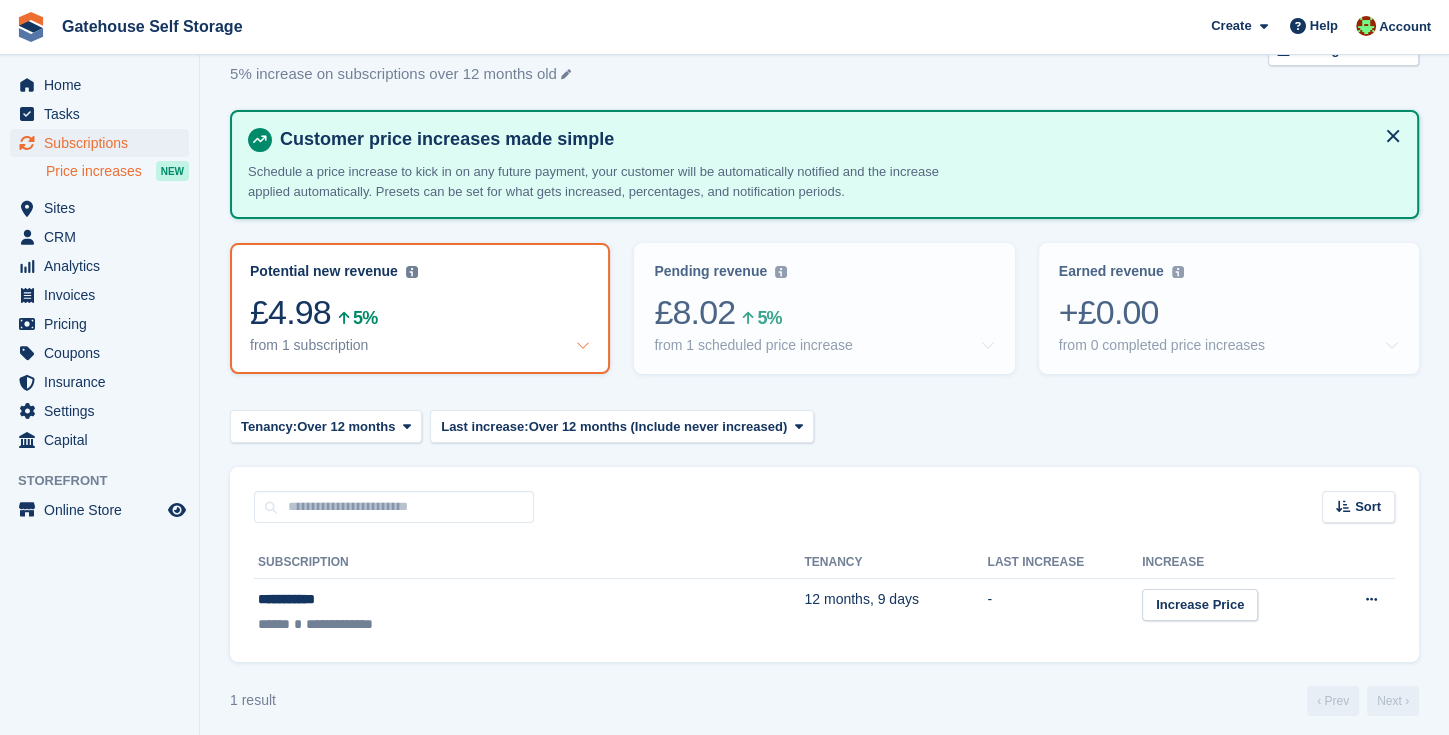 scroll, scrollTop: 61, scrollLeft: 0, axis: vertical 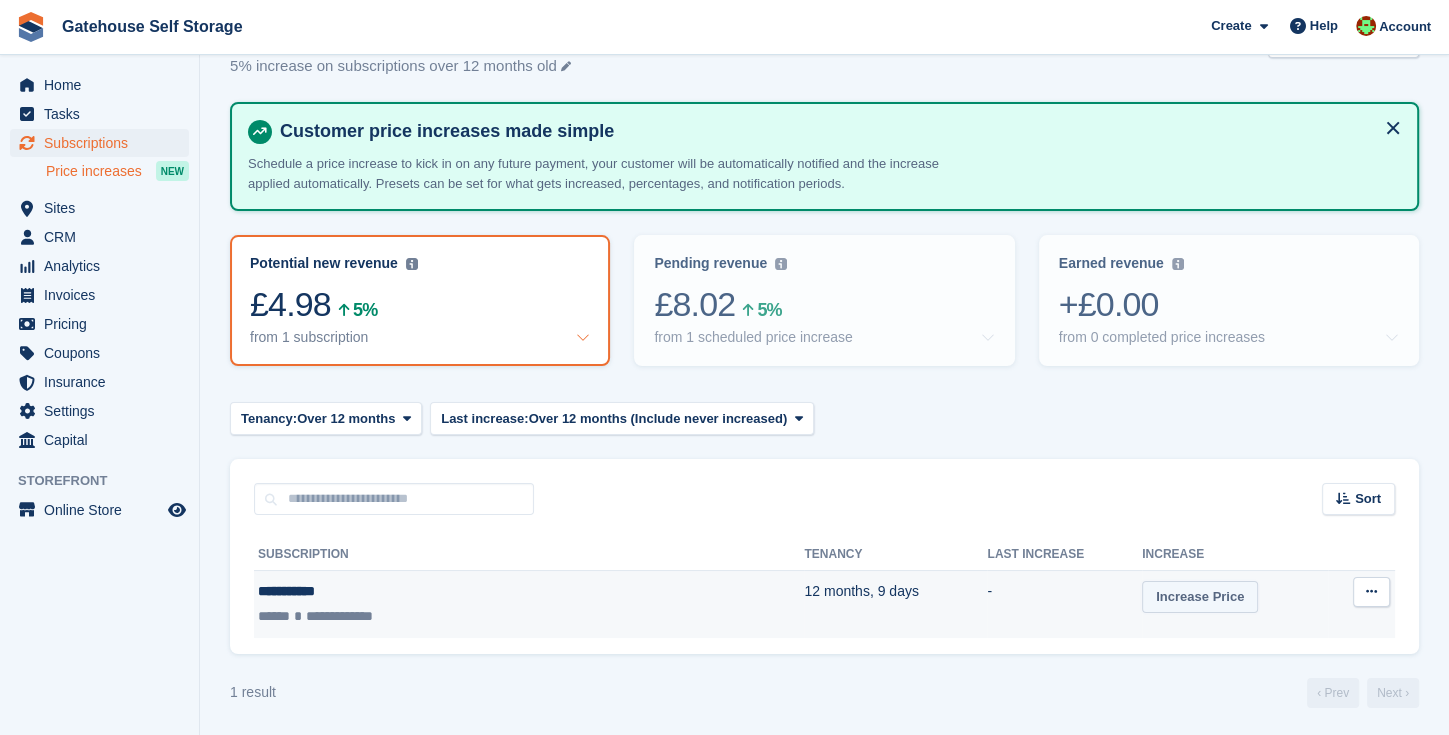 click on "Increase Price" at bounding box center [1200, 597] 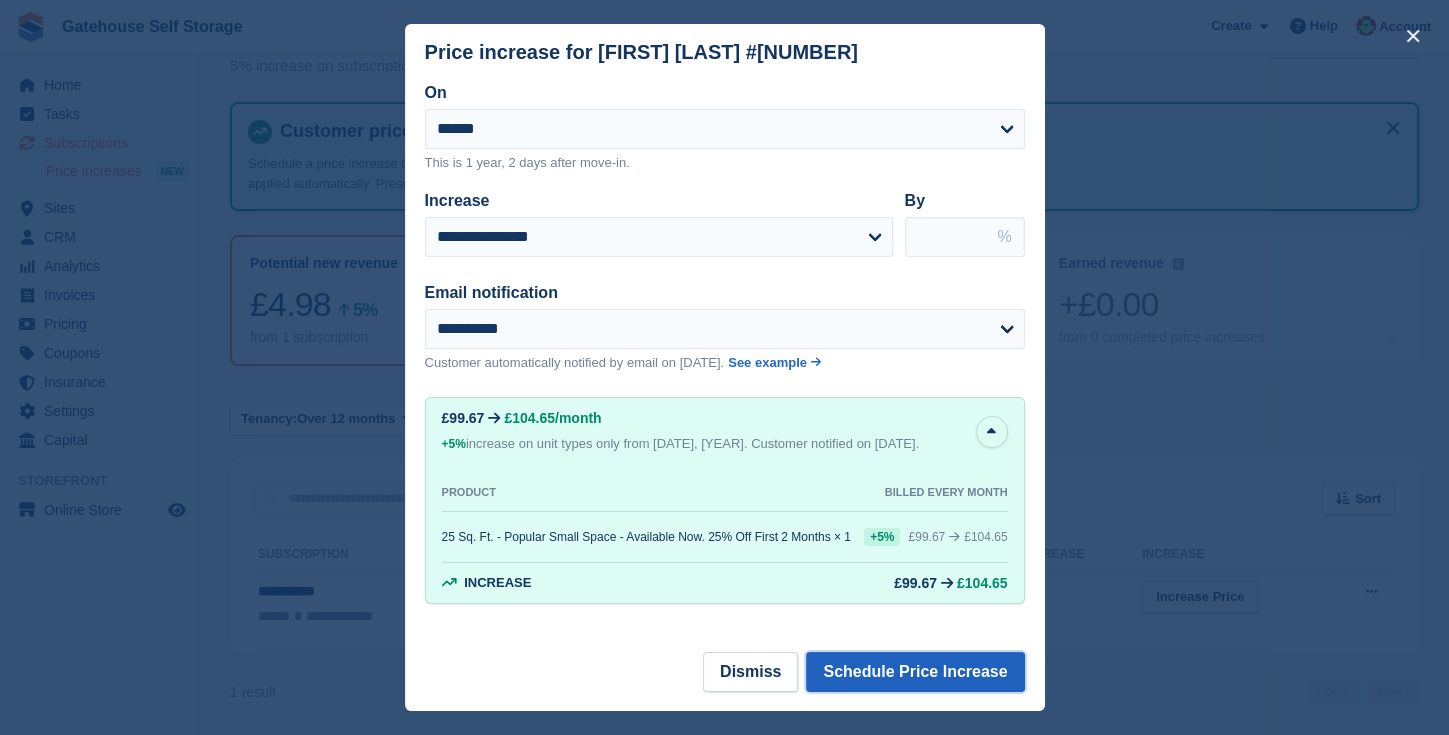 click on "Schedule Price Increase" at bounding box center (915, 672) 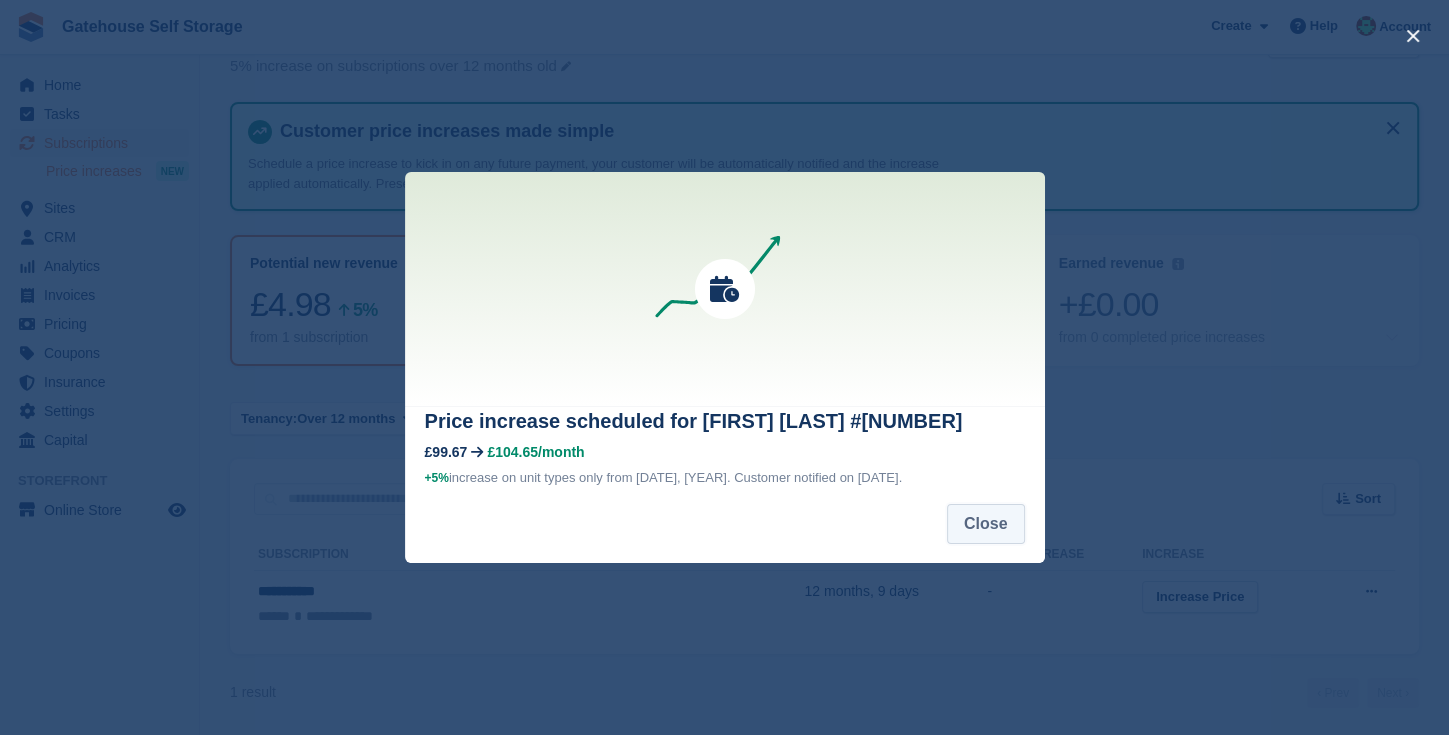 click on "Close" at bounding box center (986, 524) 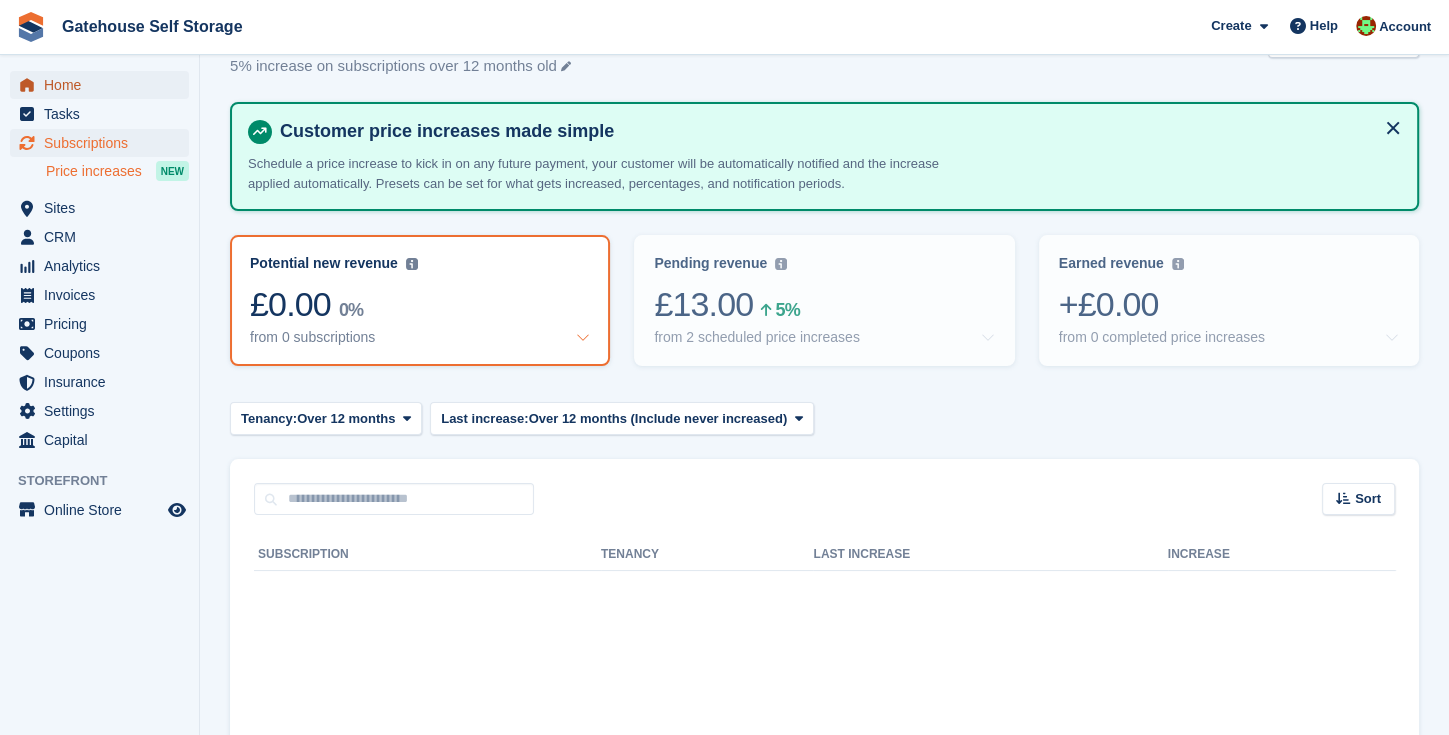 click on "Home" at bounding box center (104, 85) 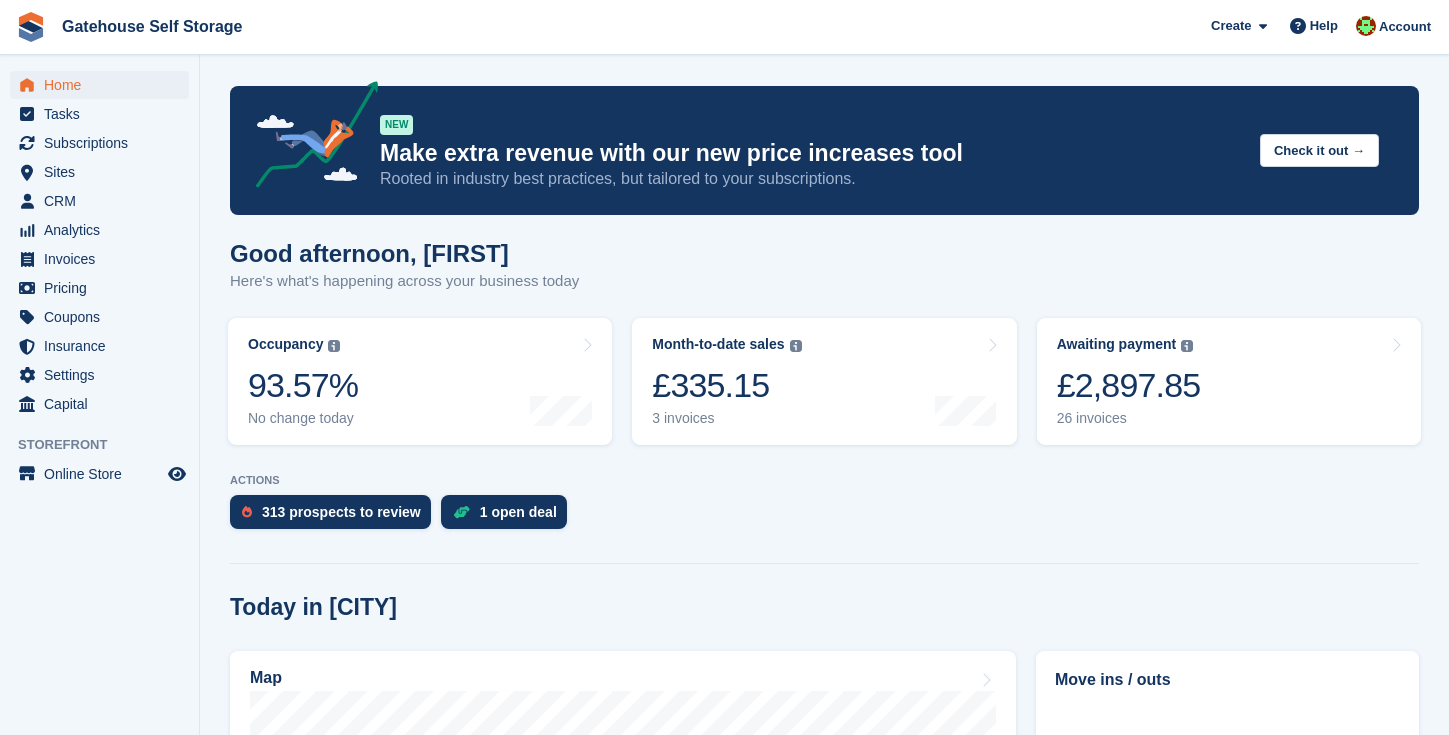 scroll, scrollTop: 0, scrollLeft: 0, axis: both 